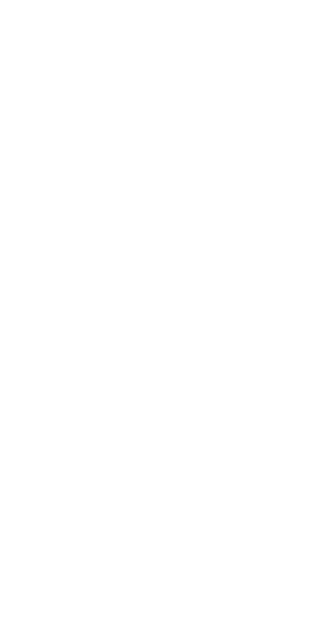 scroll, scrollTop: 0, scrollLeft: 0, axis: both 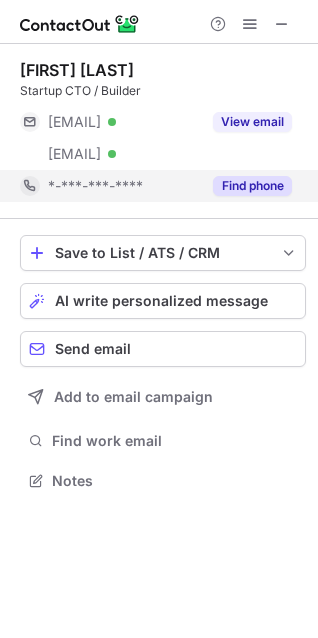 click on "Find phone" at bounding box center [252, 186] 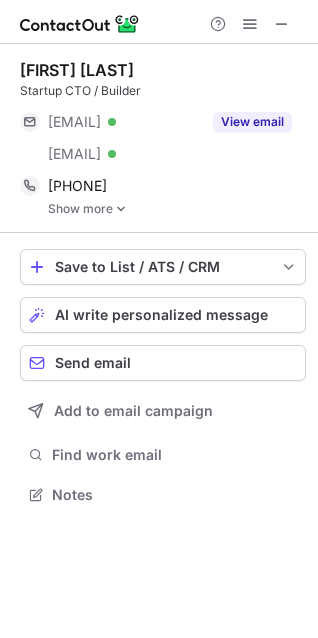 scroll, scrollTop: 10, scrollLeft: 10, axis: both 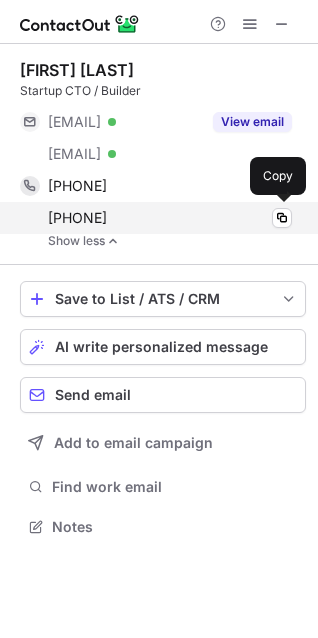 drag, startPoint x: 49, startPoint y: 178, endPoint x: 150, endPoint y: 218, distance: 108.63241 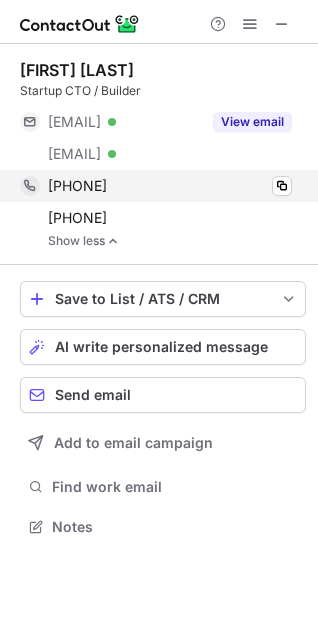 click on "+16173659565" at bounding box center (170, 186) 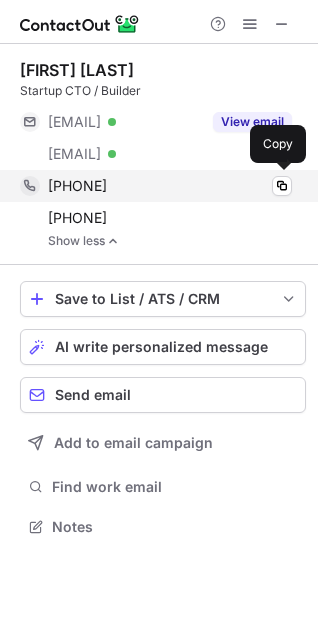 copy on "+16173659565 Copy +12122561764" 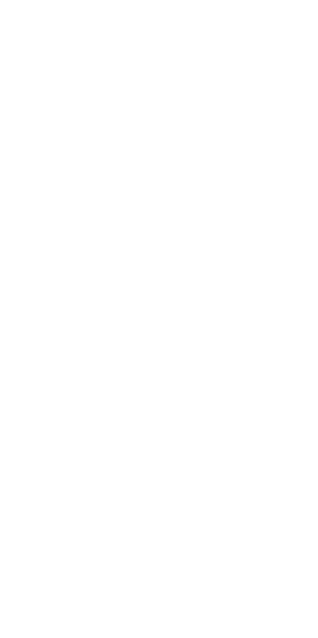 scroll, scrollTop: 0, scrollLeft: 0, axis: both 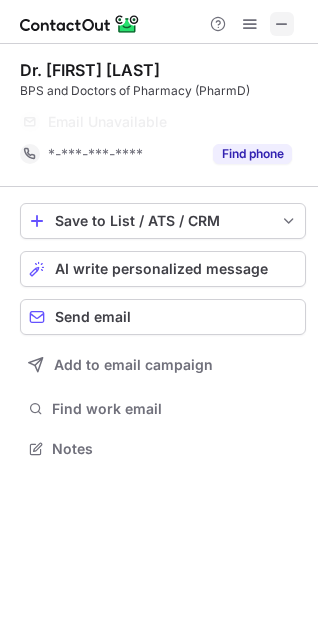 click at bounding box center (282, 24) 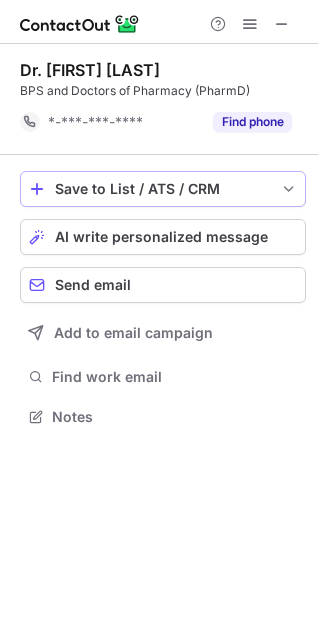 scroll, scrollTop: 403, scrollLeft: 318, axis: both 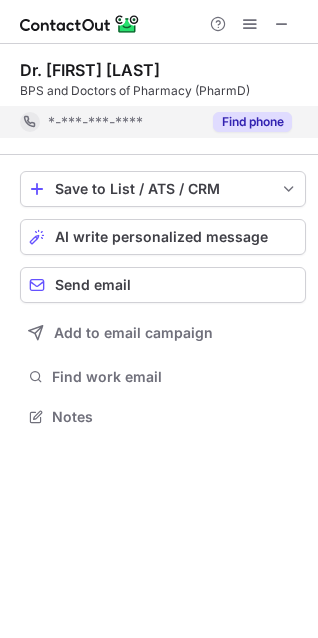 click on "Find phone" at bounding box center [252, 122] 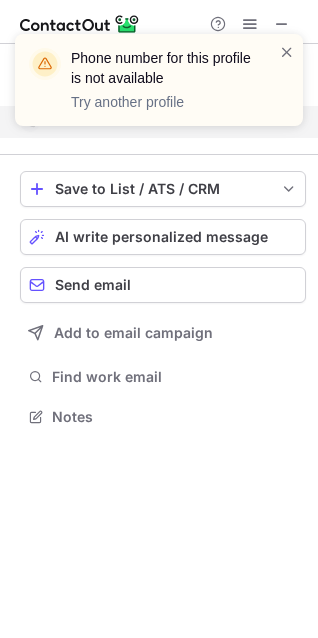 drag, startPoint x: 289, startPoint y: 49, endPoint x: 254, endPoint y: 43, distance: 35.510563 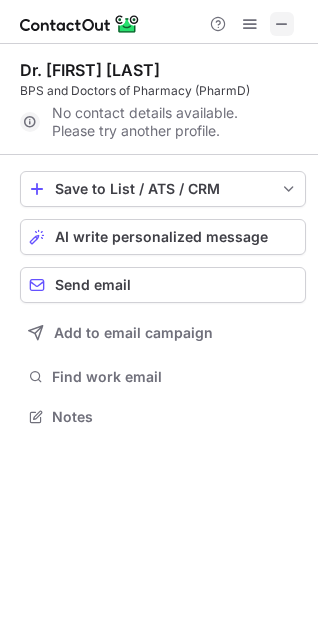 click at bounding box center (282, 24) 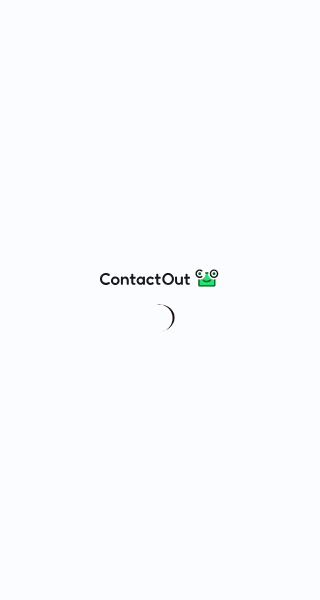 scroll, scrollTop: 0, scrollLeft: 0, axis: both 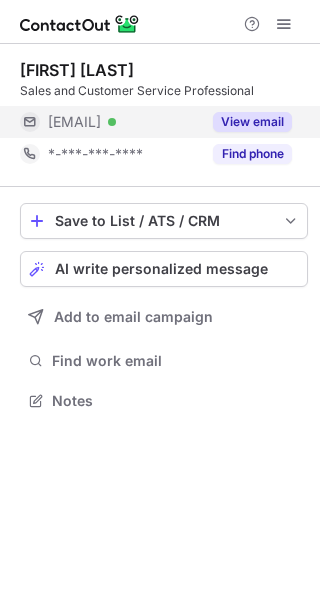 click on "View email" at bounding box center (252, 122) 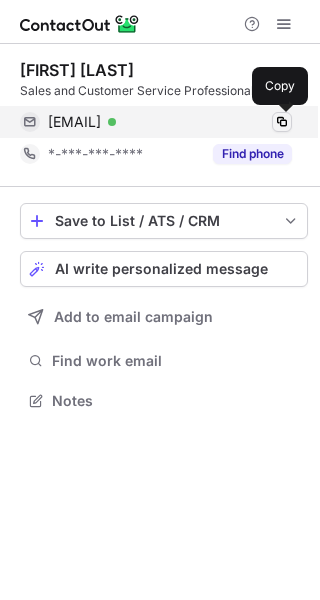 click at bounding box center [282, 122] 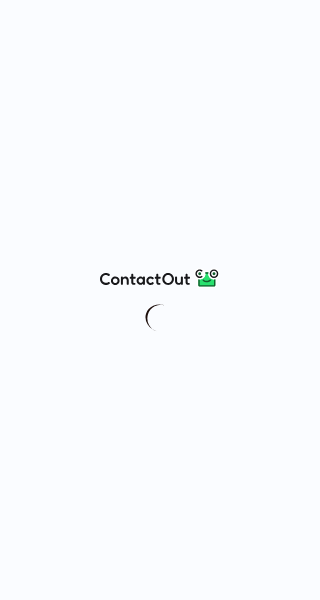 scroll, scrollTop: 0, scrollLeft: 0, axis: both 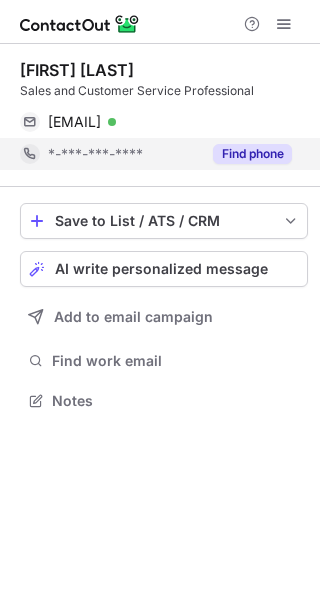 click on "Find phone" at bounding box center (246, 154) 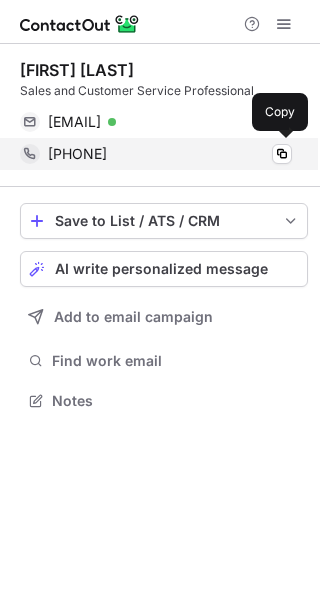 drag, startPoint x: 129, startPoint y: 147, endPoint x: 61, endPoint y: 144, distance: 68.06615 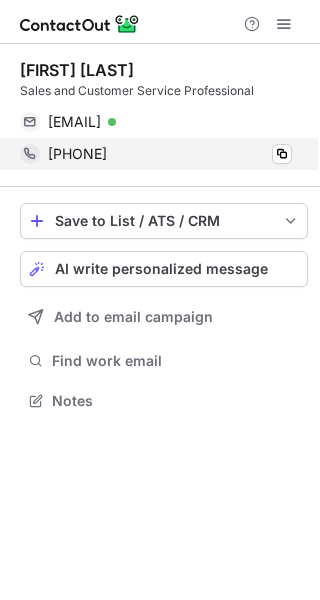 copy on "7606139491" 